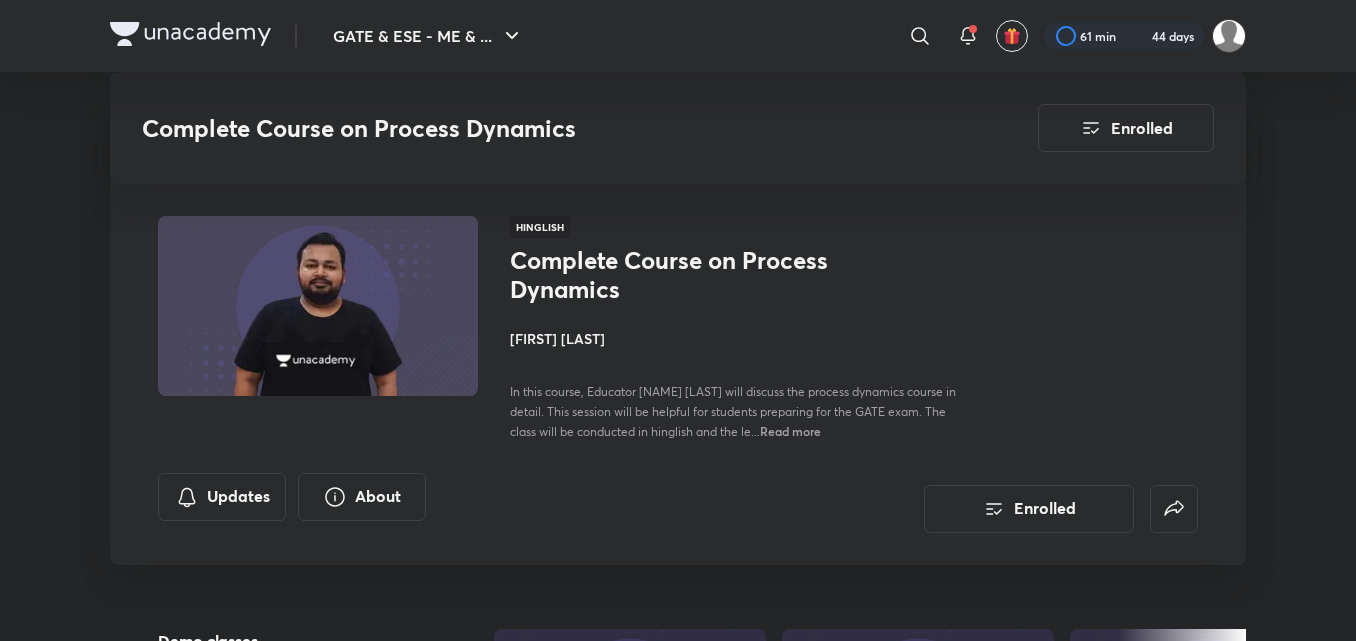 scroll, scrollTop: 1100, scrollLeft: 0, axis: vertical 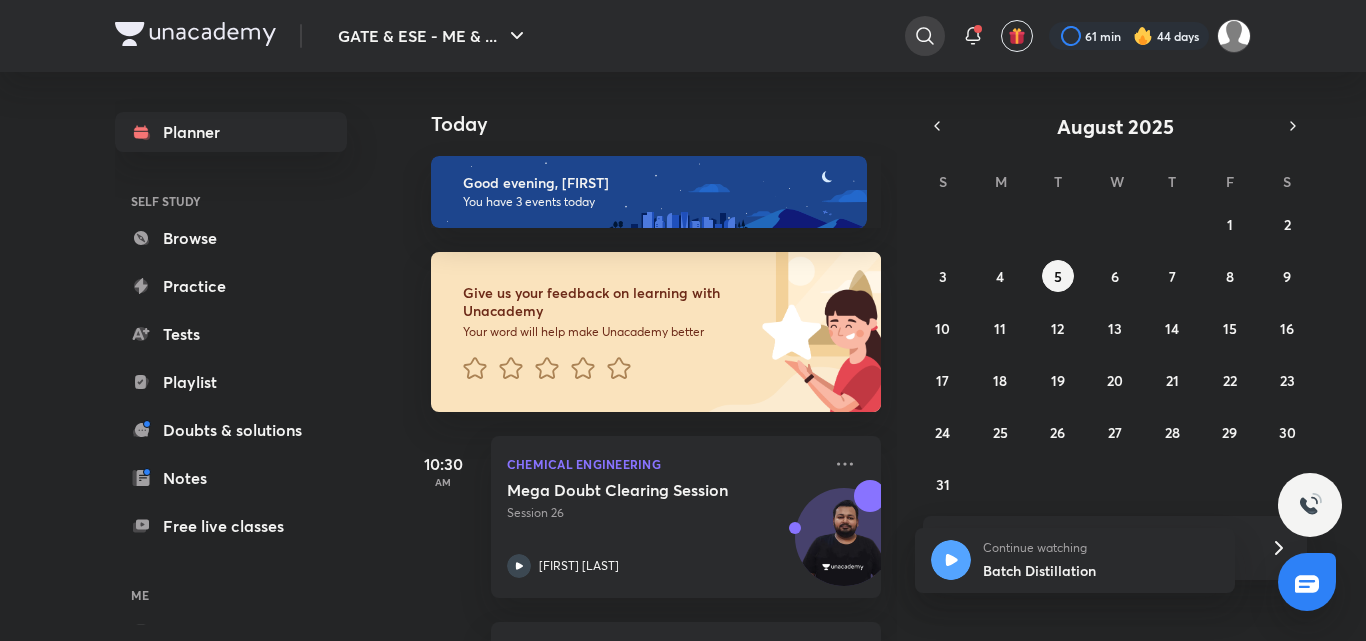 click 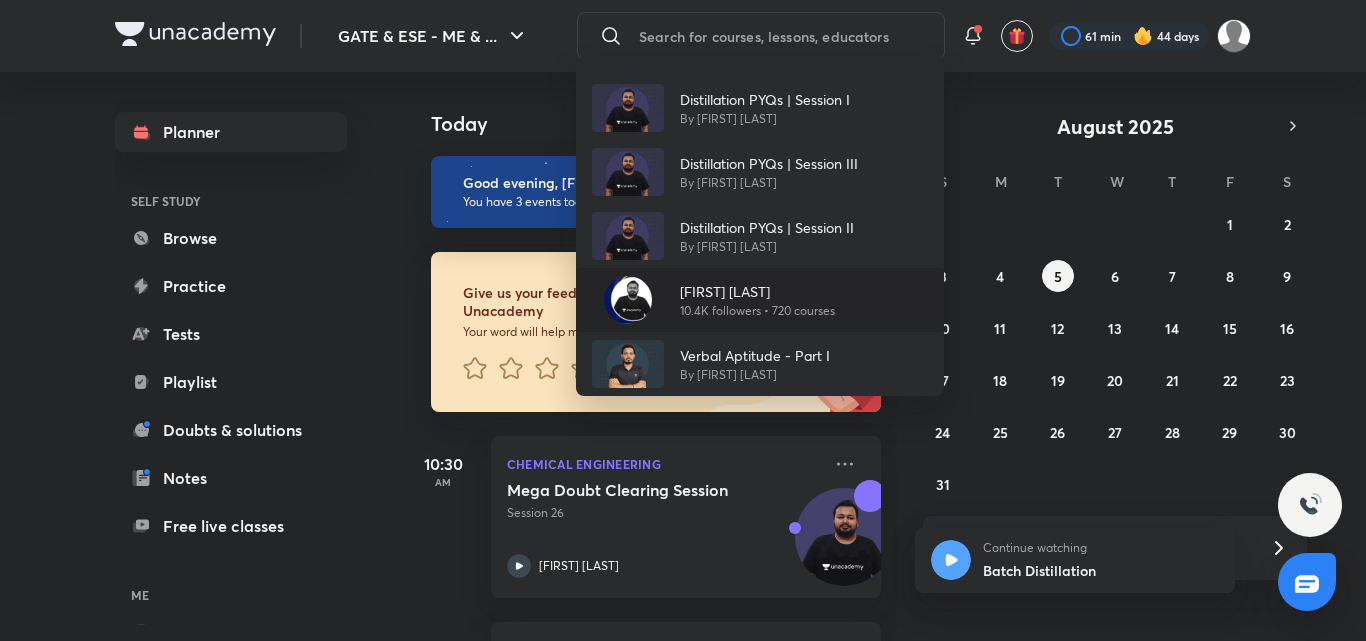 click on "[FIRST] [LAST]" at bounding box center (757, 291) 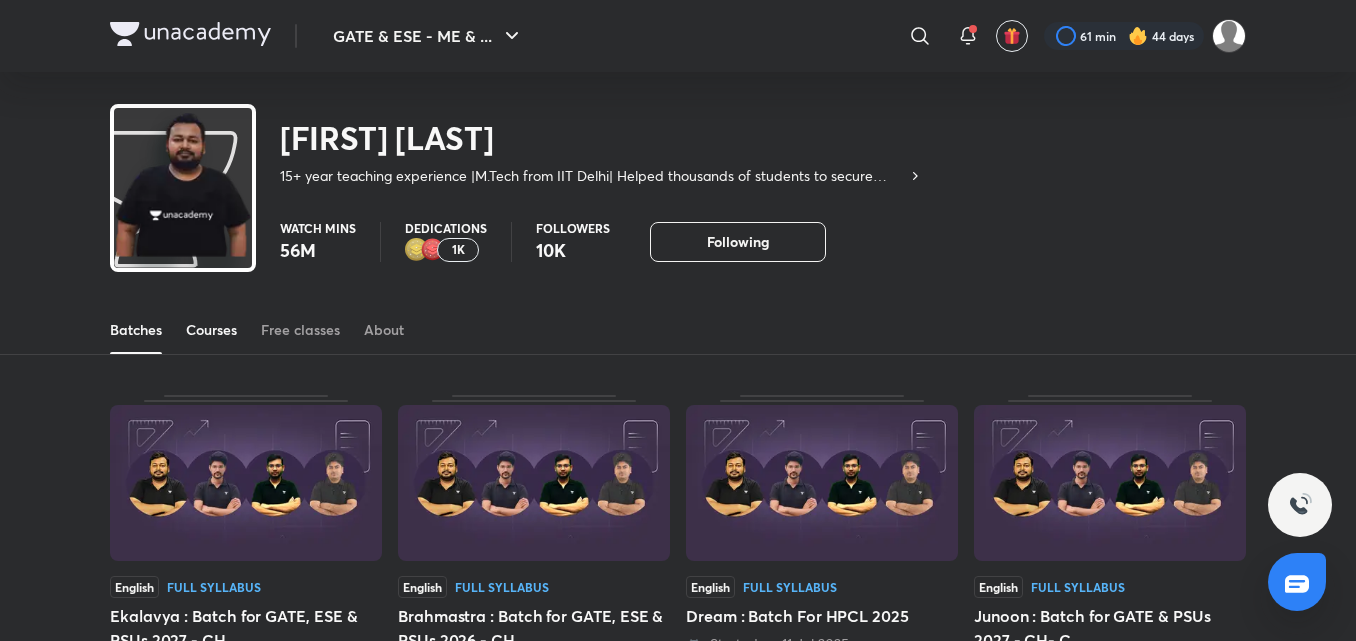 click on "Courses" at bounding box center [211, 330] 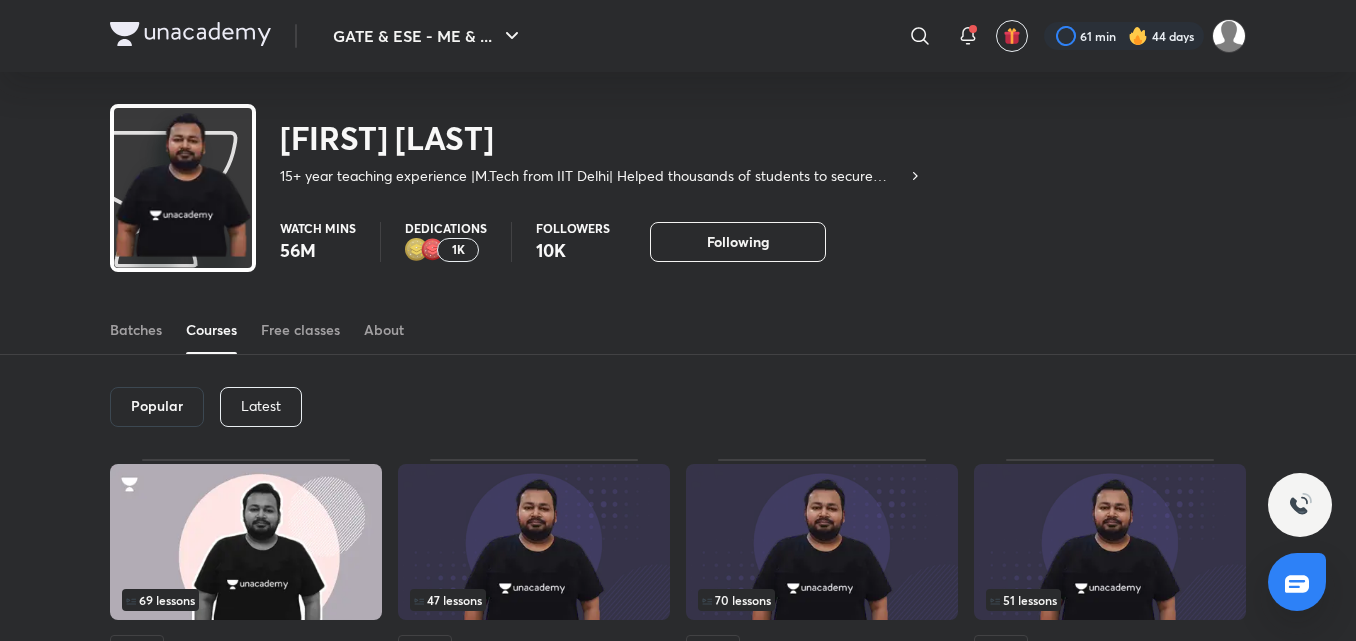 click on "Latest" at bounding box center [261, 406] 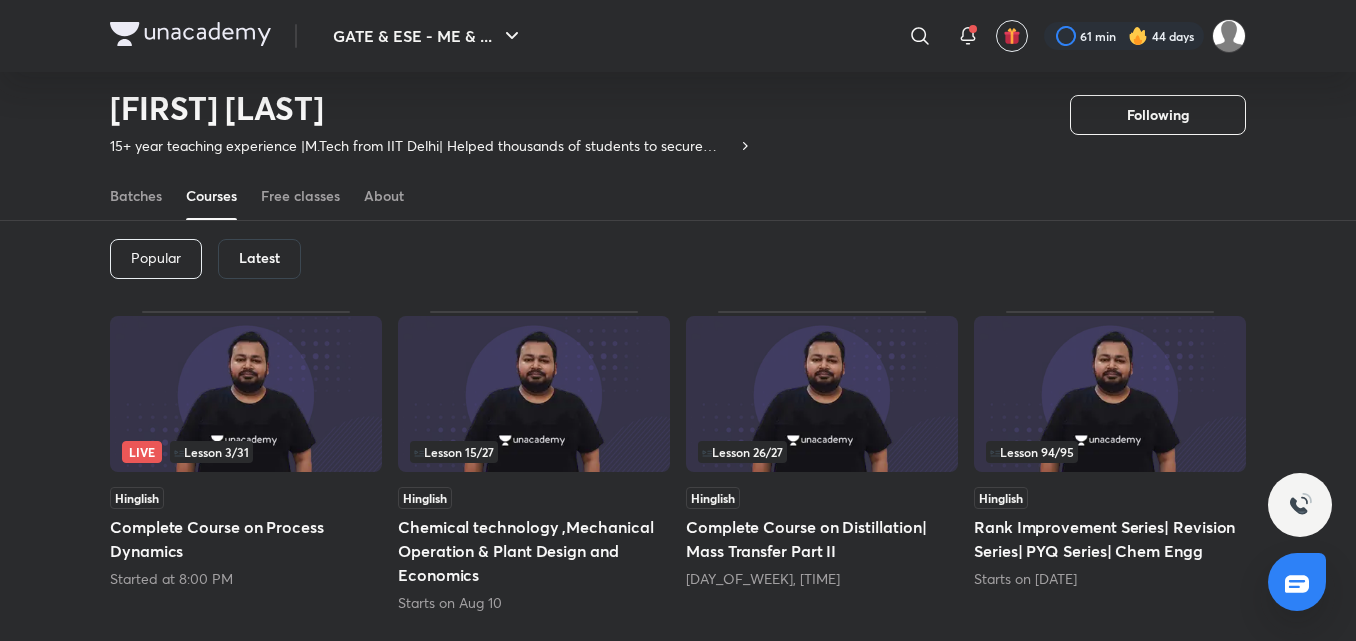 scroll, scrollTop: 128, scrollLeft: 0, axis: vertical 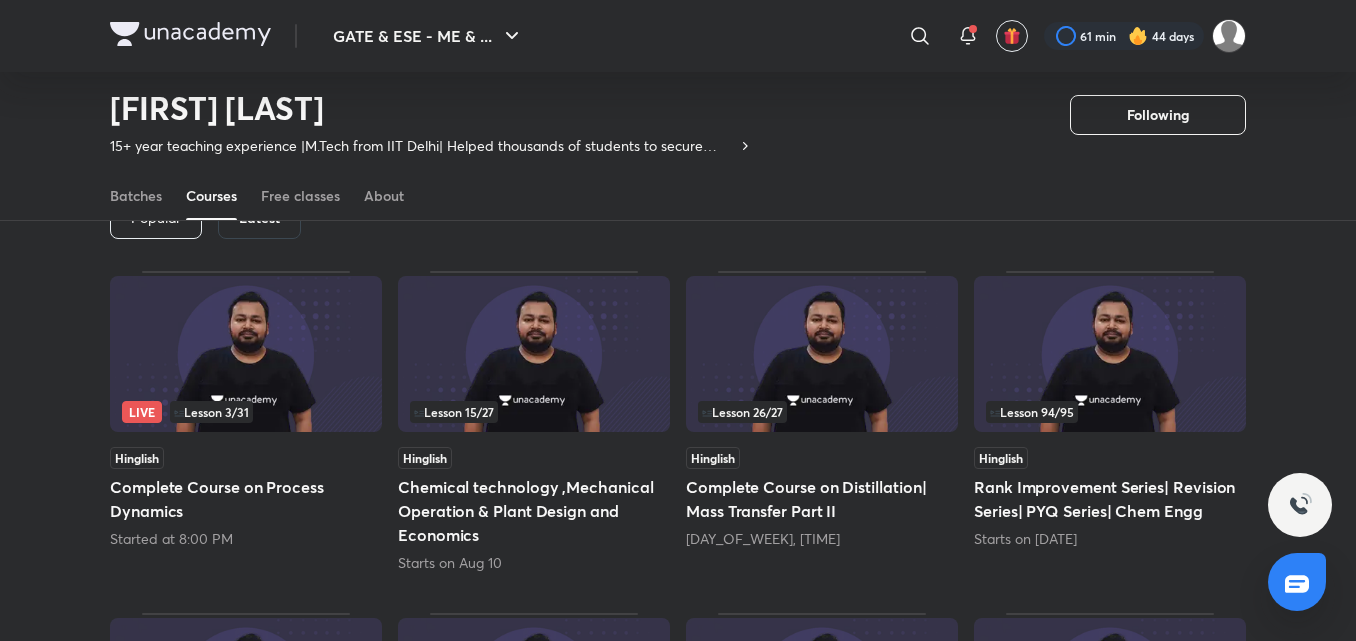 click at bounding box center [246, 354] 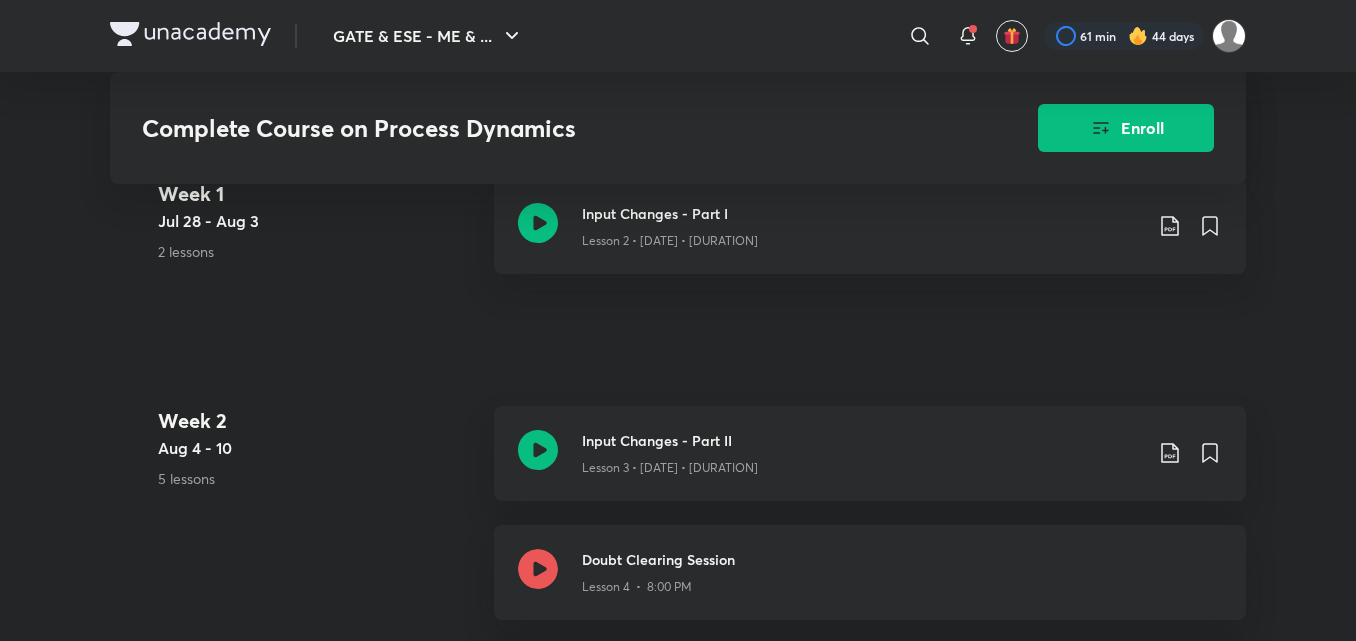 scroll, scrollTop: 1320, scrollLeft: 0, axis: vertical 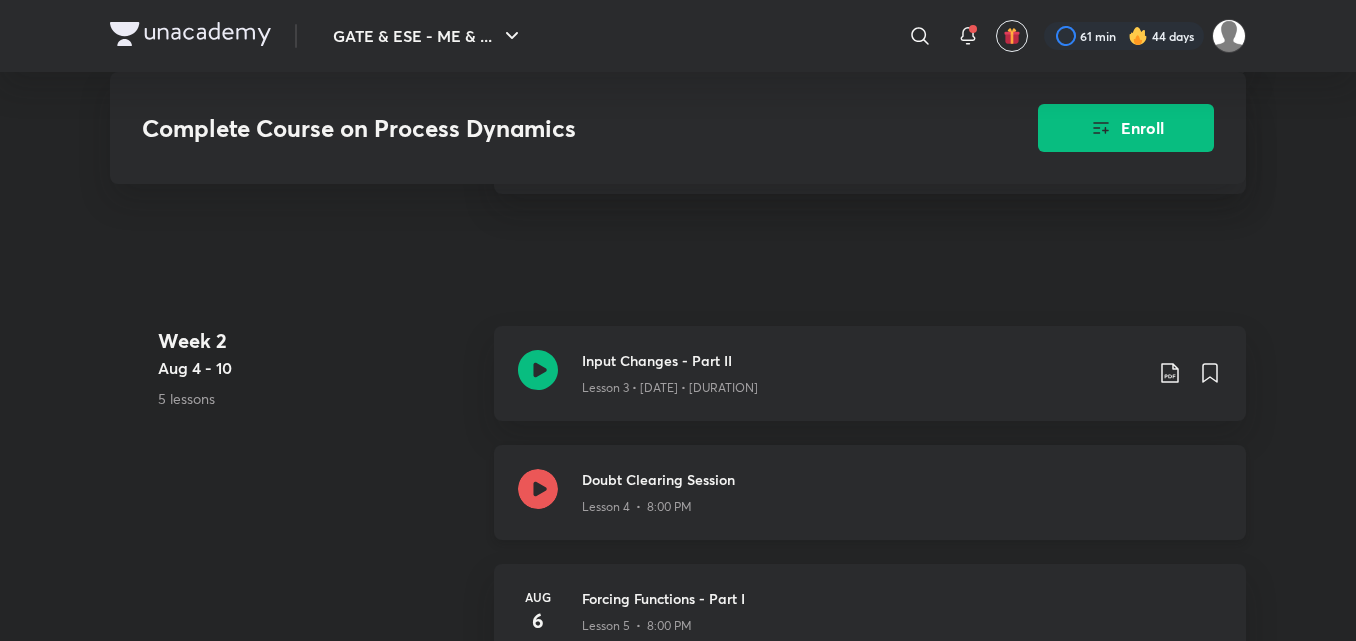click 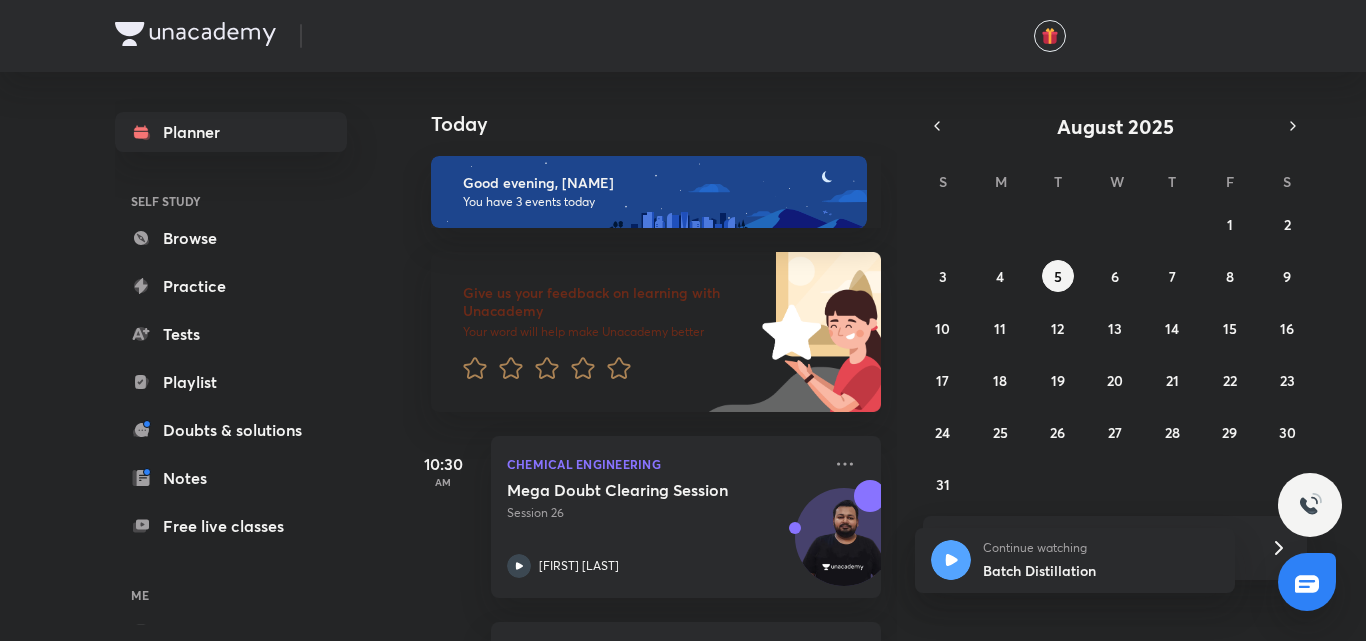 scroll, scrollTop: 0, scrollLeft: 0, axis: both 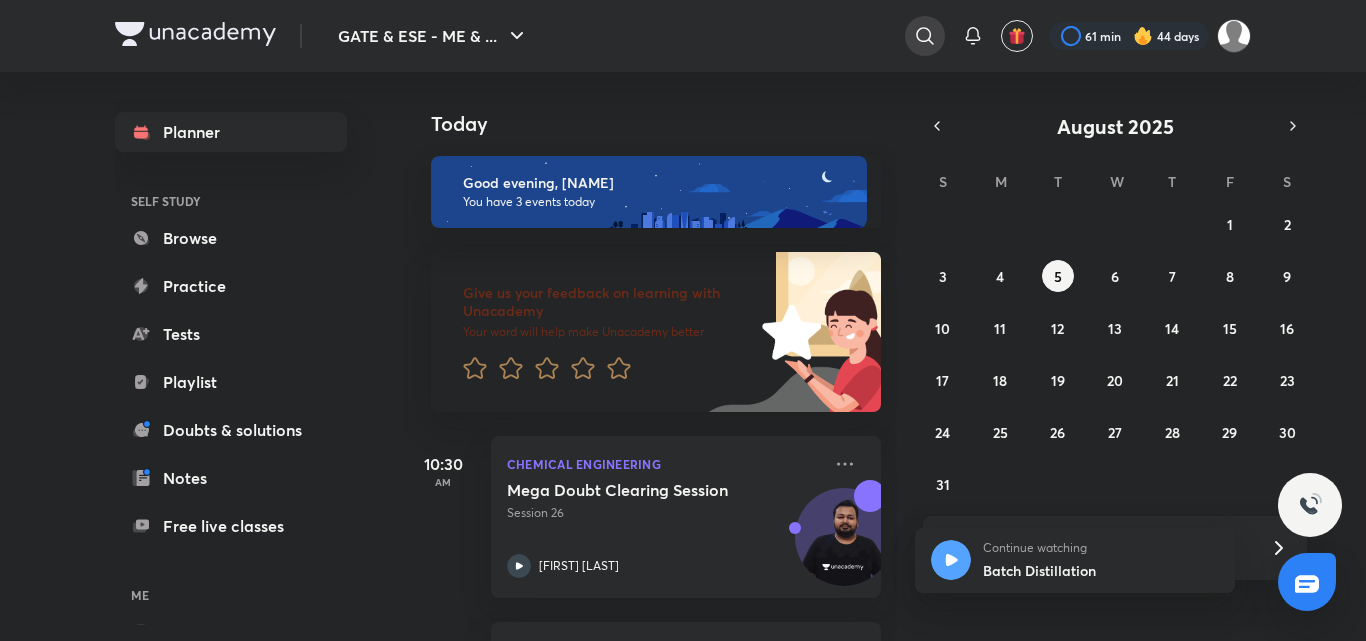 click 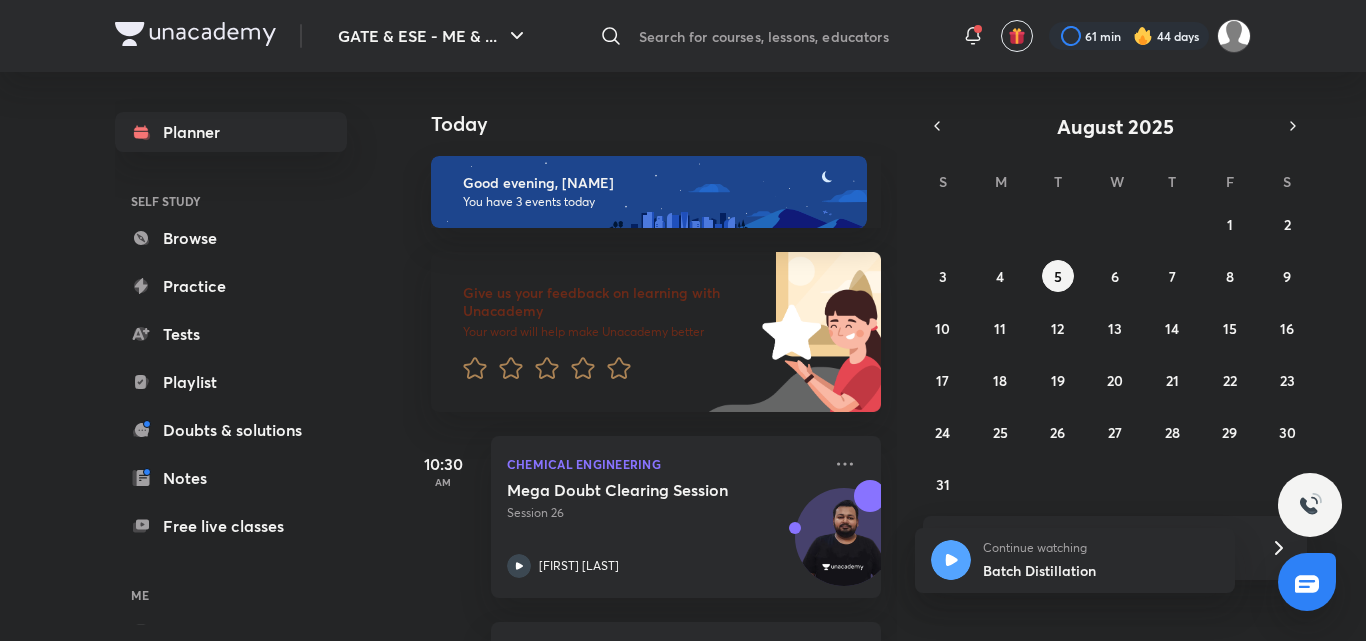 click at bounding box center (788, 36) 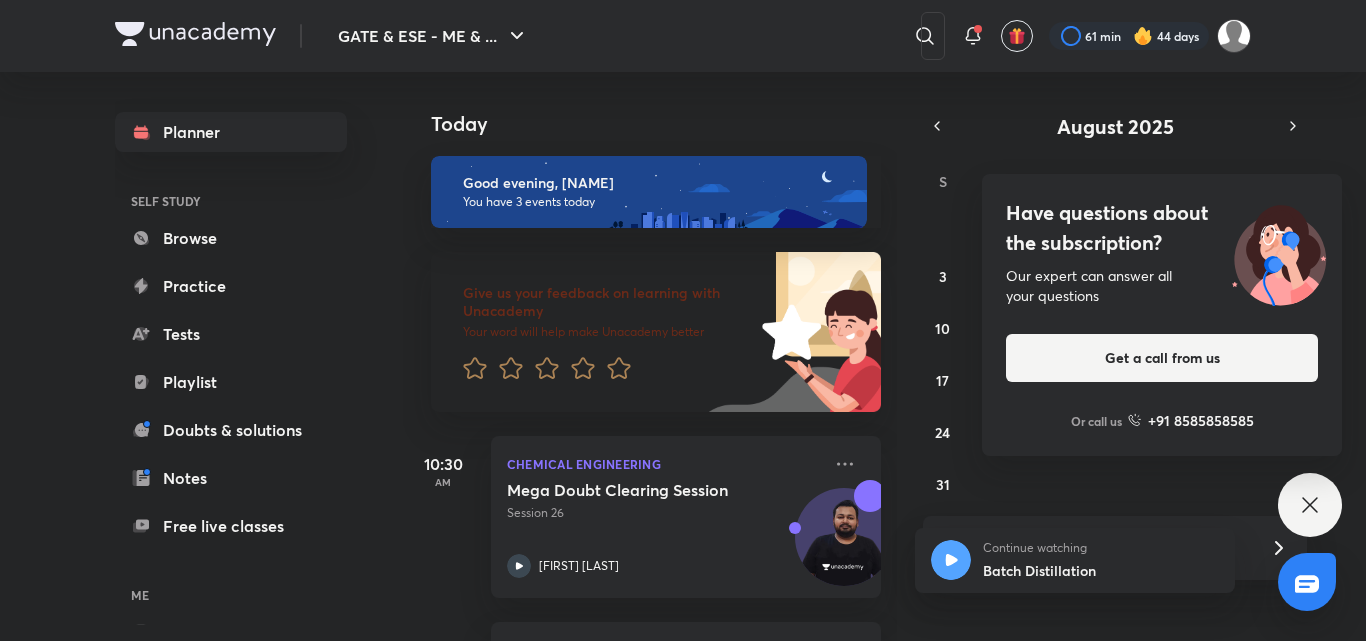 click 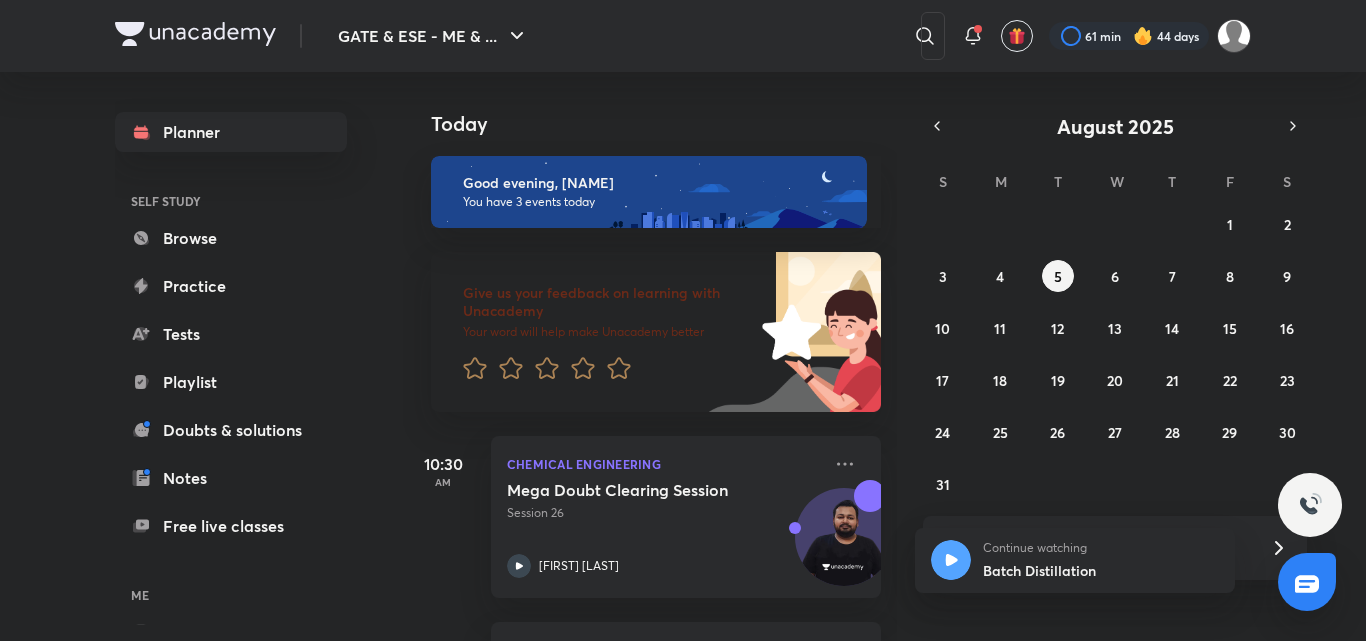 scroll, scrollTop: 0, scrollLeft: 0, axis: both 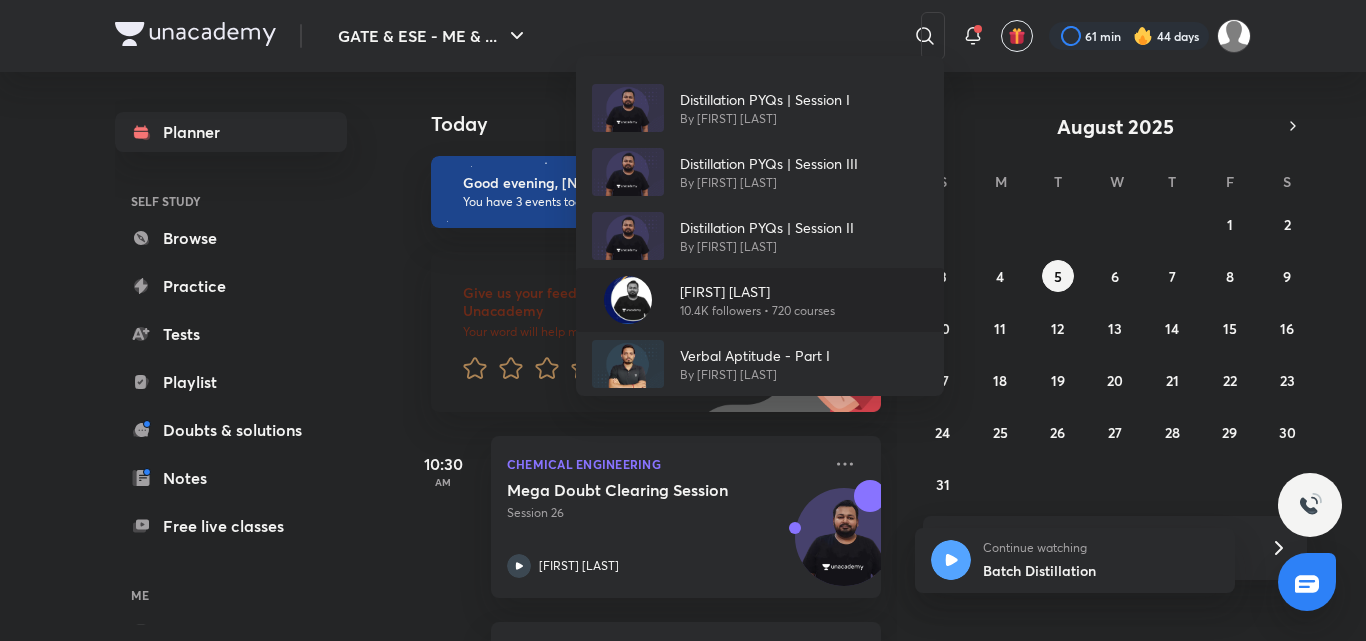 click on "Ankur Bansal 10.4K followers • 720 courses" at bounding box center [760, 300] 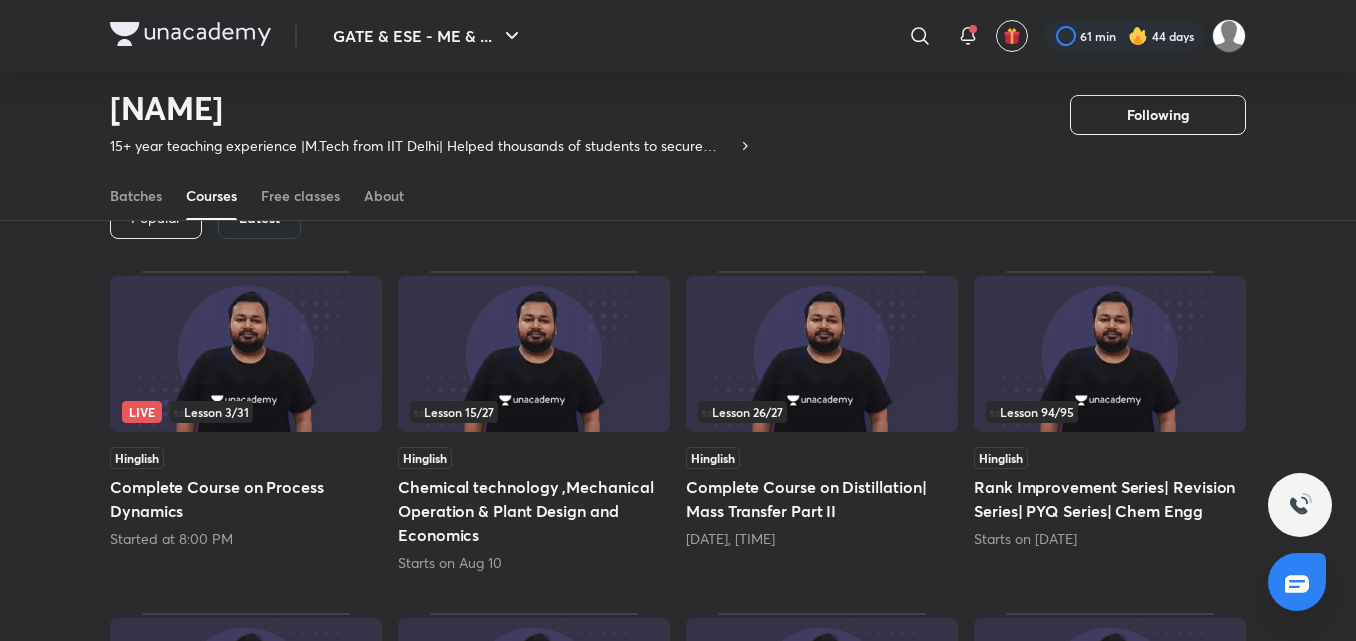 scroll, scrollTop: 128, scrollLeft: 0, axis: vertical 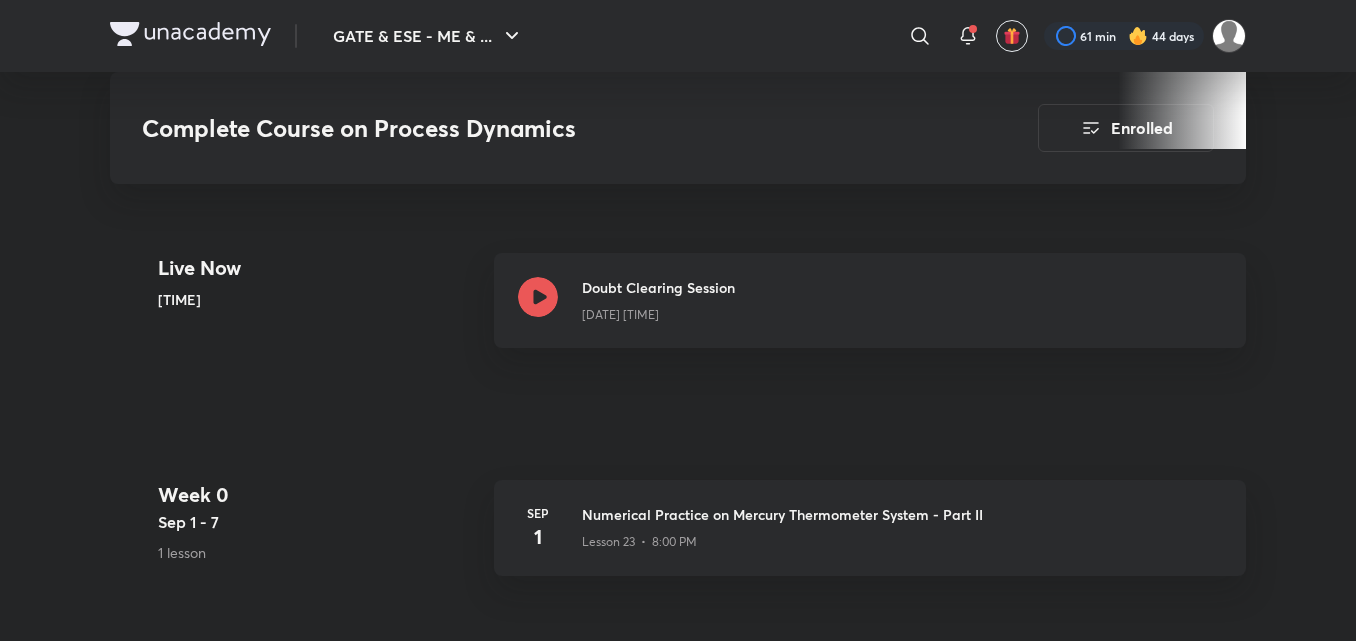 click on "Doubt Clearing Session" at bounding box center [902, 287] 